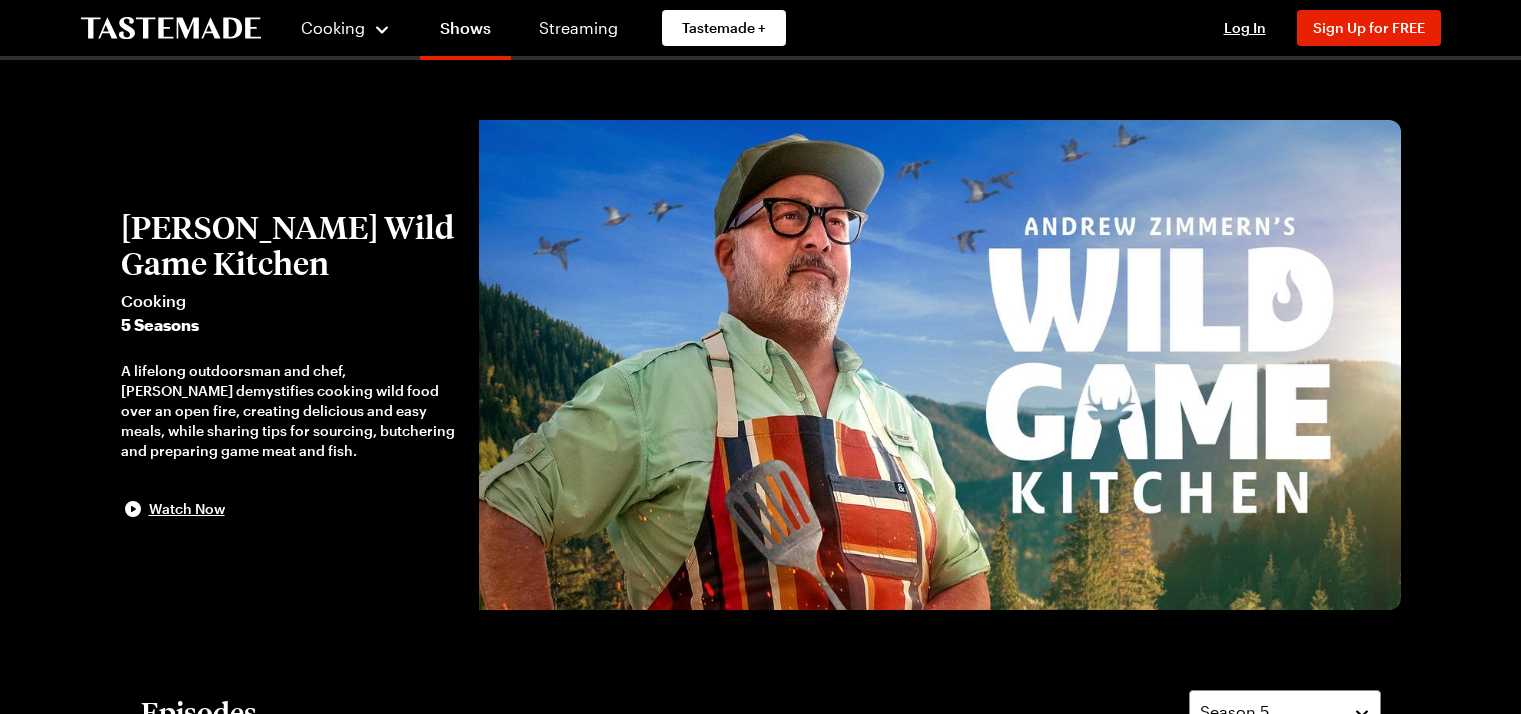 scroll, scrollTop: 0, scrollLeft: 0, axis: both 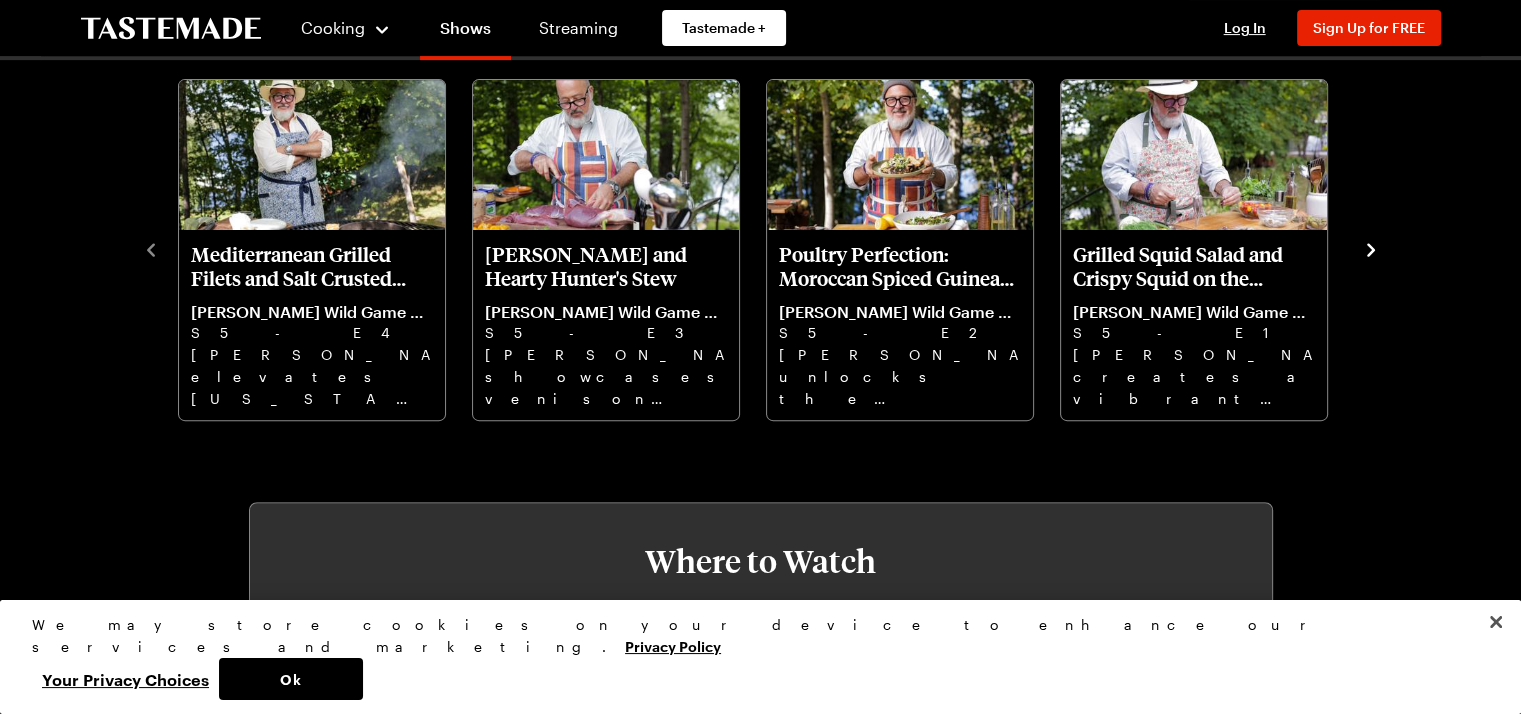 click 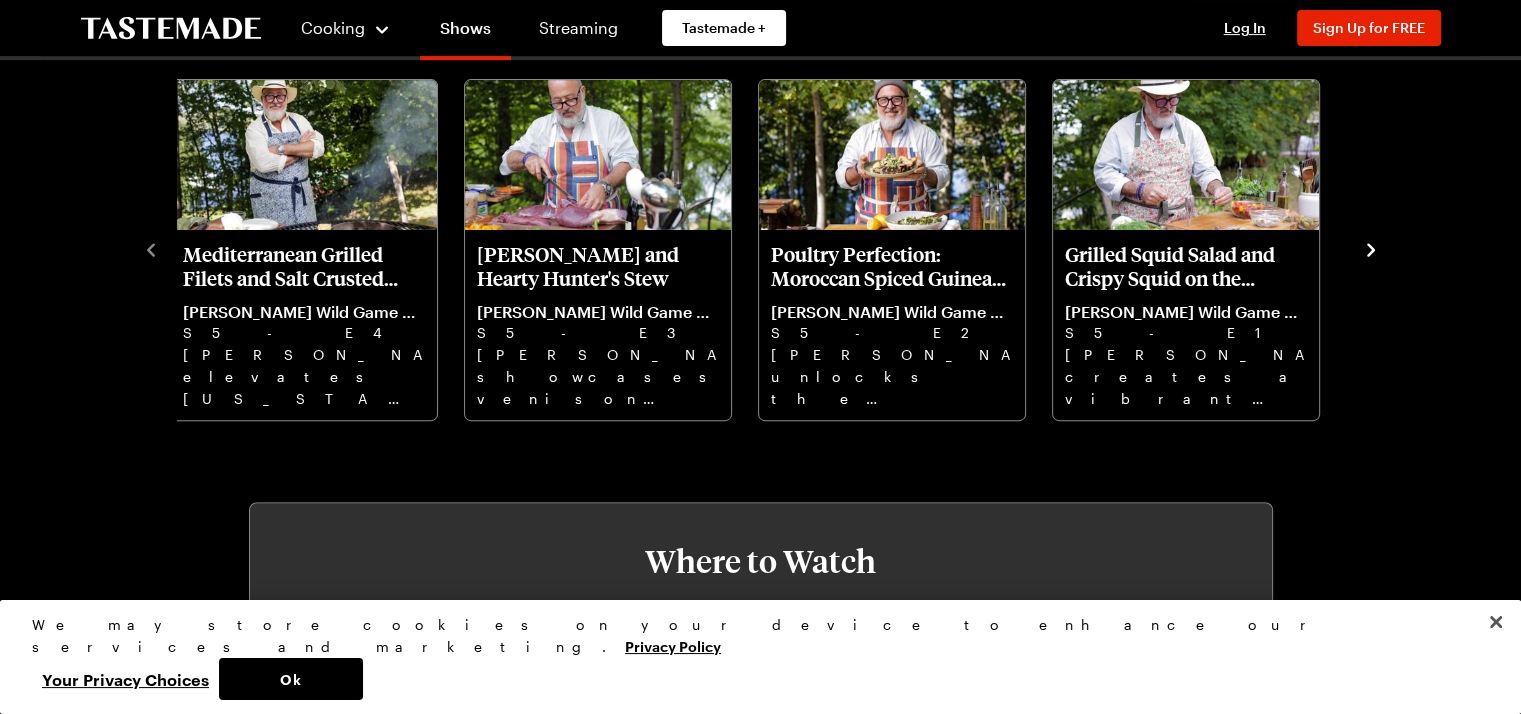 click 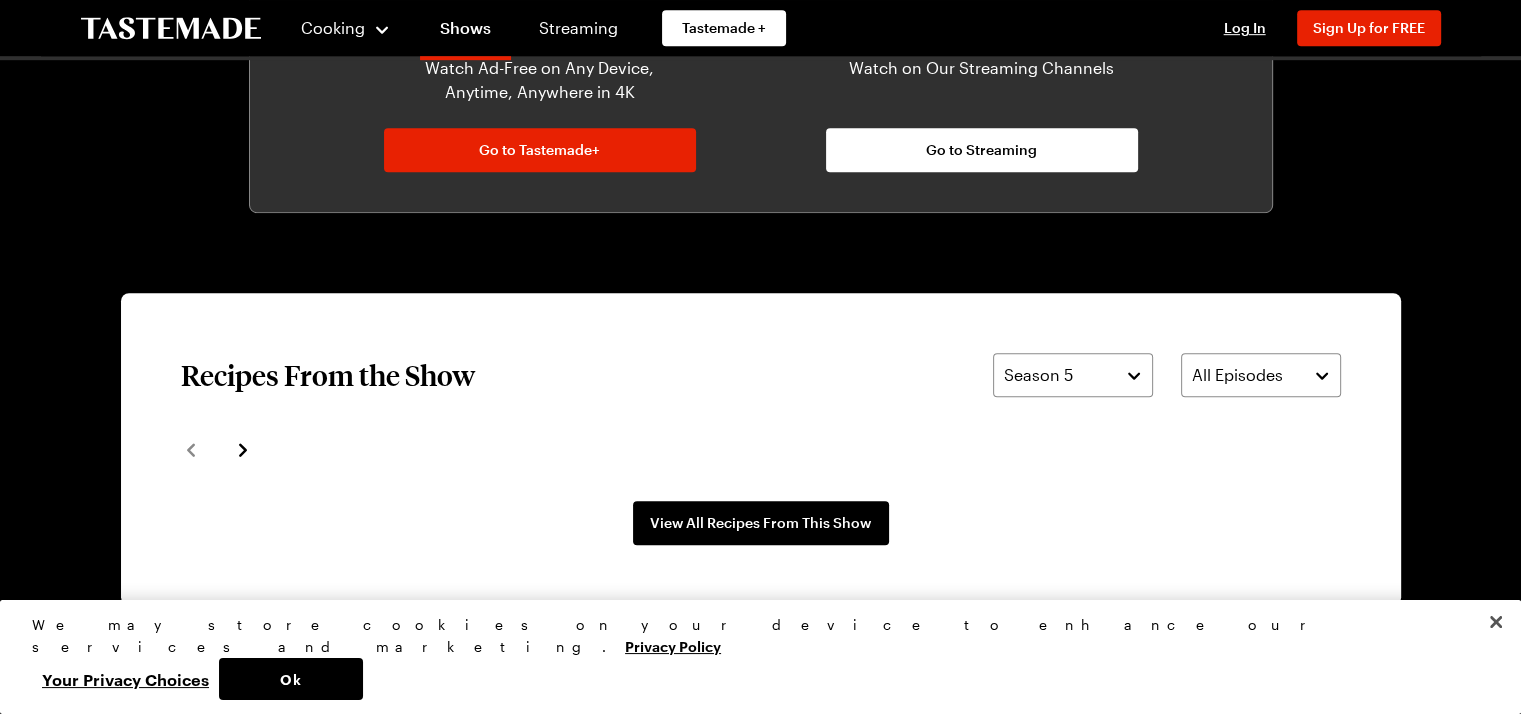 scroll, scrollTop: 1300, scrollLeft: 0, axis: vertical 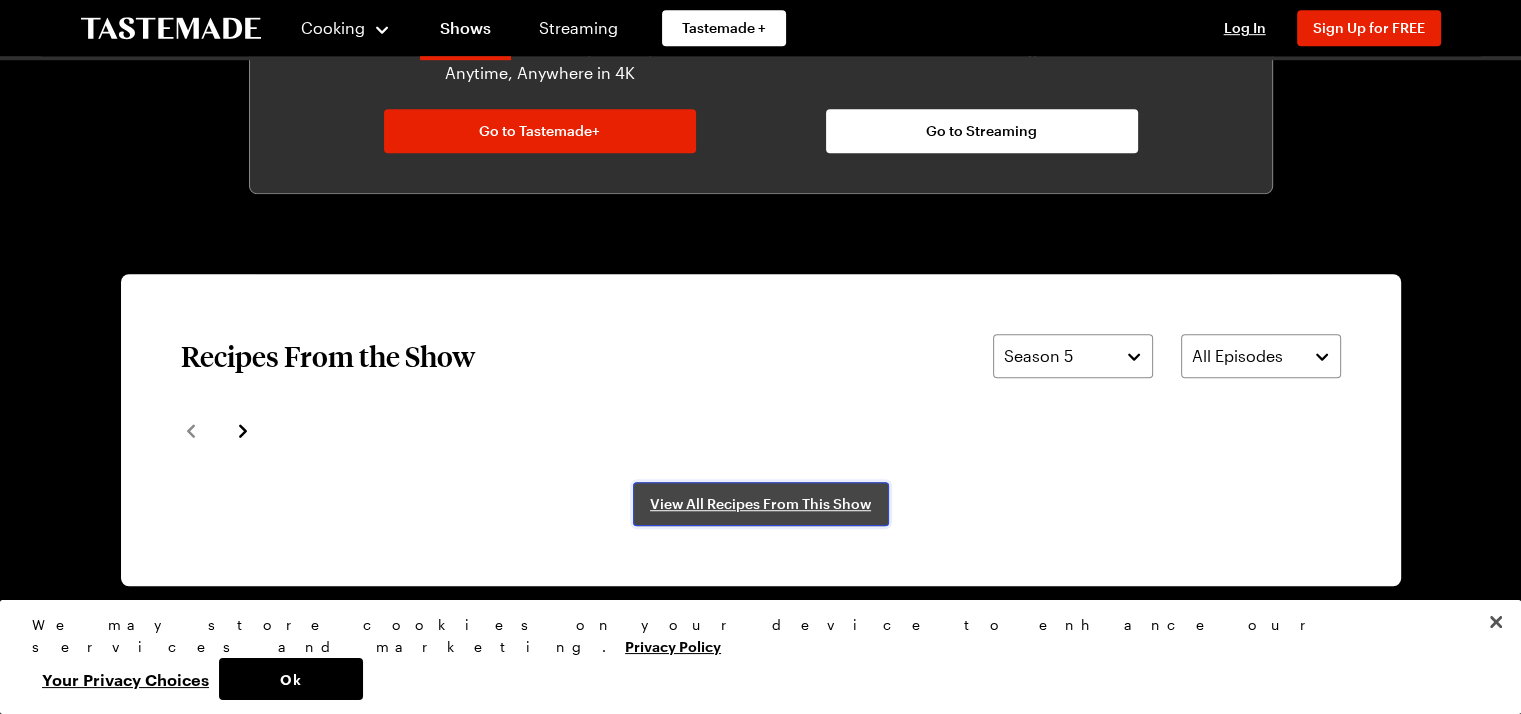 click on "View All Recipes From This Show" at bounding box center (760, 504) 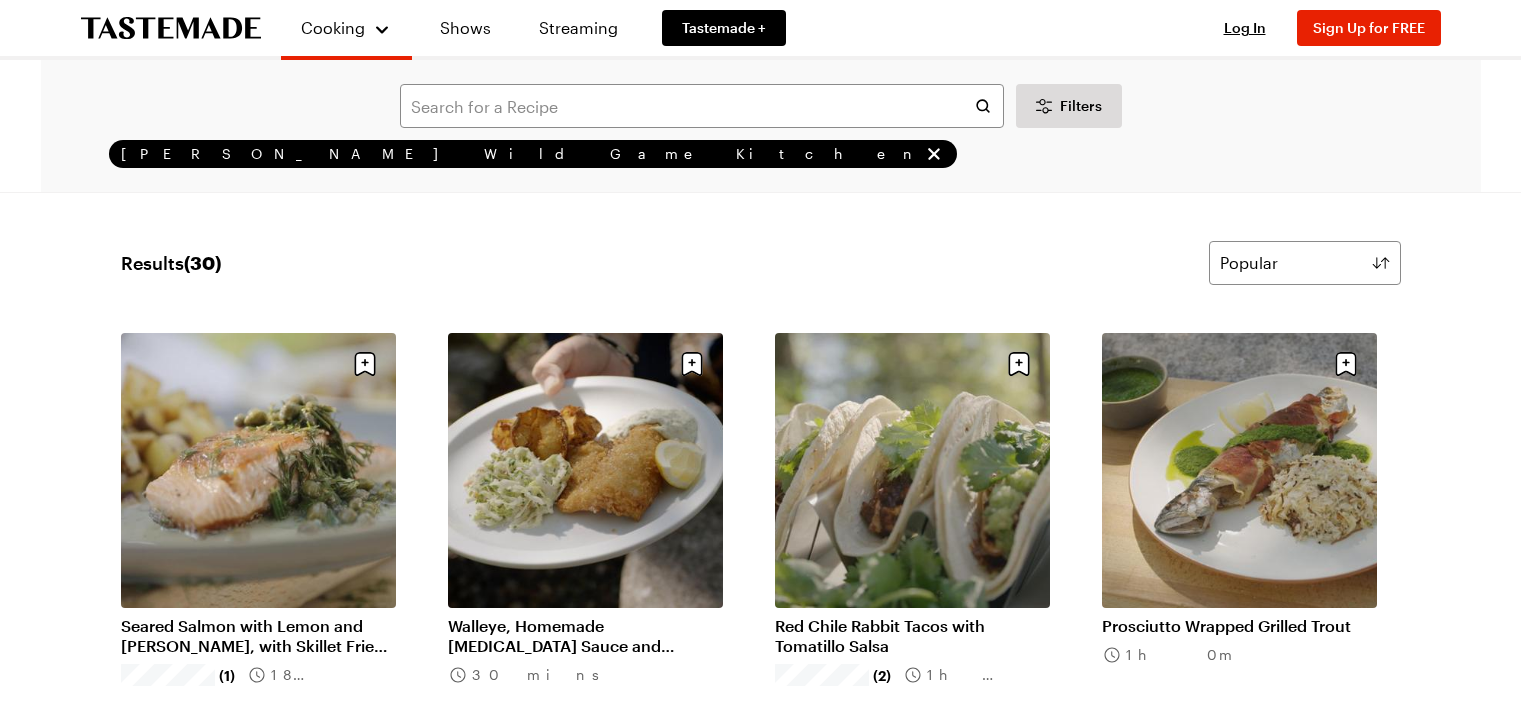 scroll, scrollTop: 0, scrollLeft: 0, axis: both 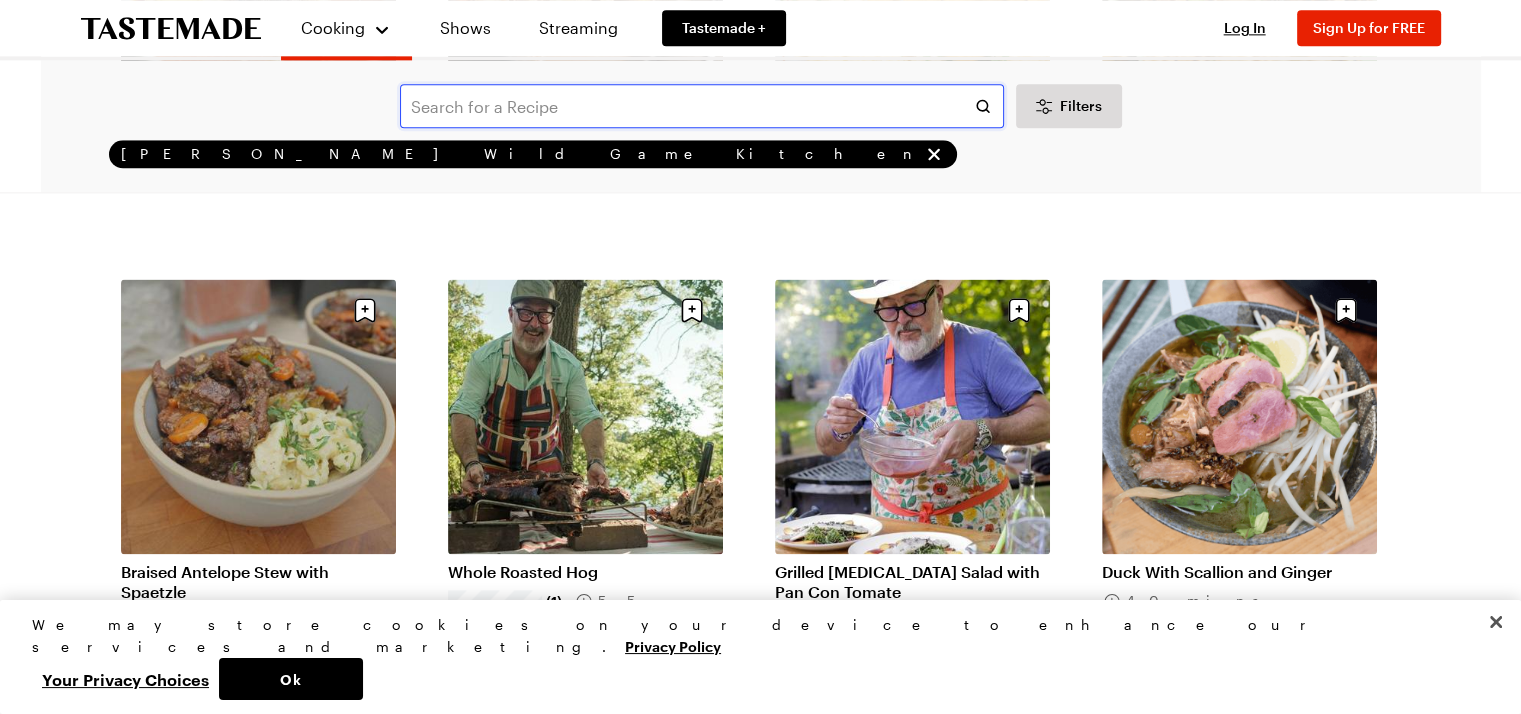 click at bounding box center [702, 106] 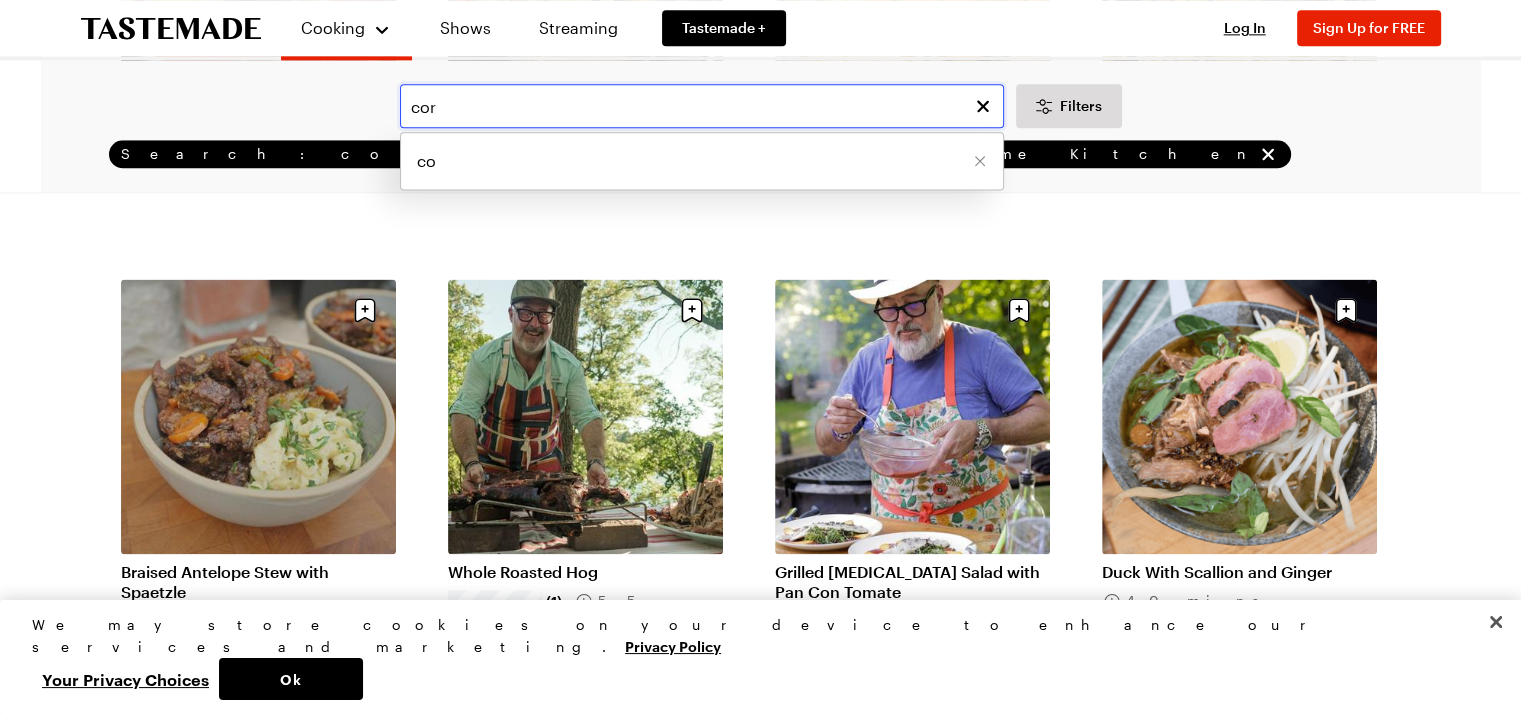 scroll, scrollTop: 0, scrollLeft: 0, axis: both 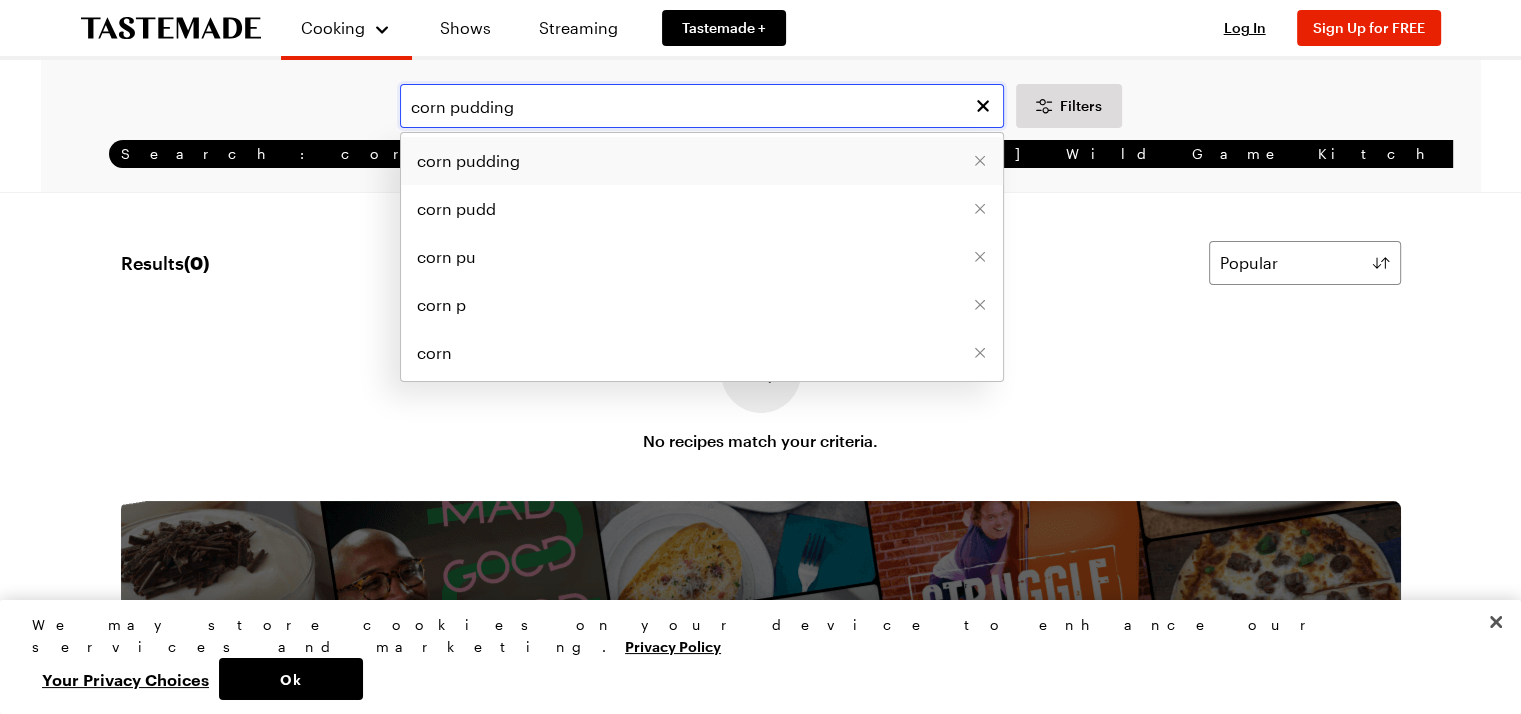 type on "corn pudding" 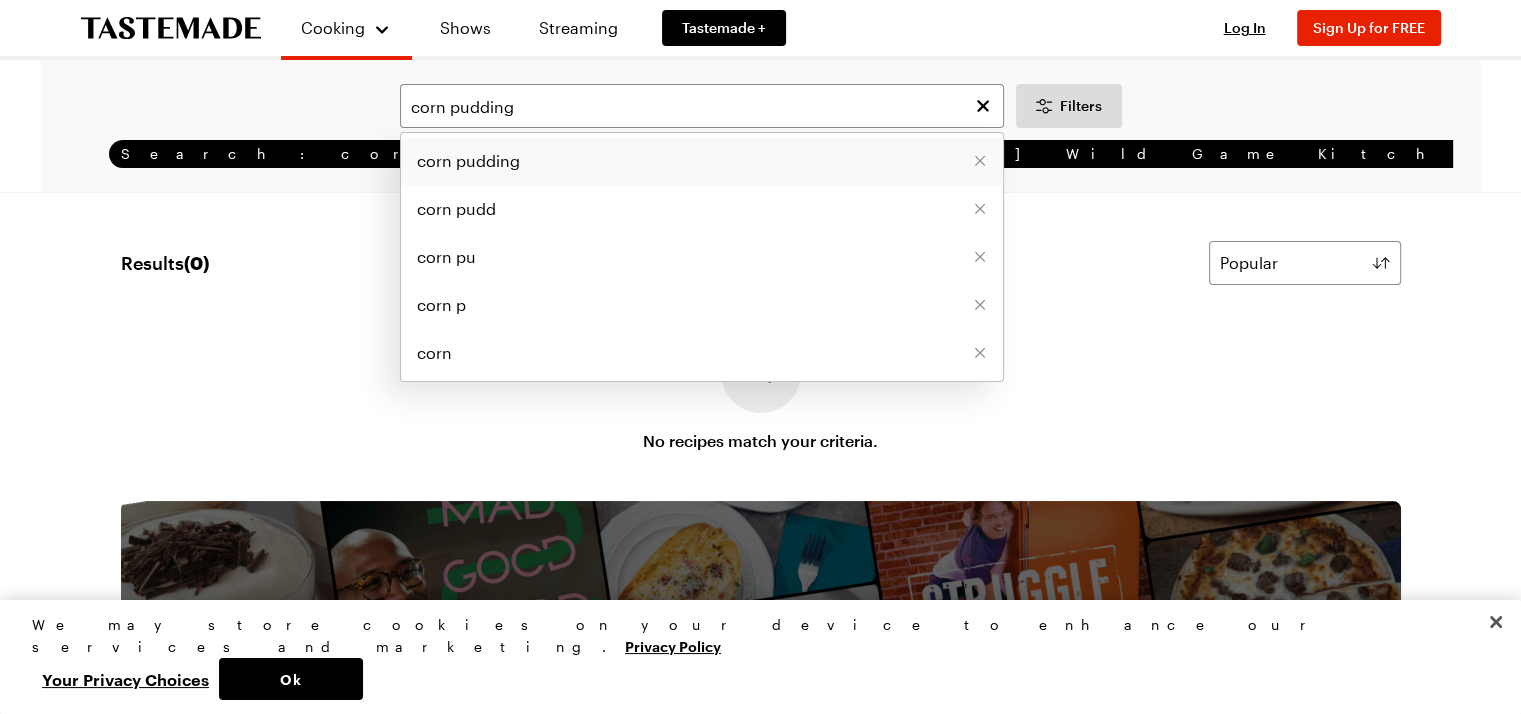 click on "corn pudding" at bounding box center [468, 161] 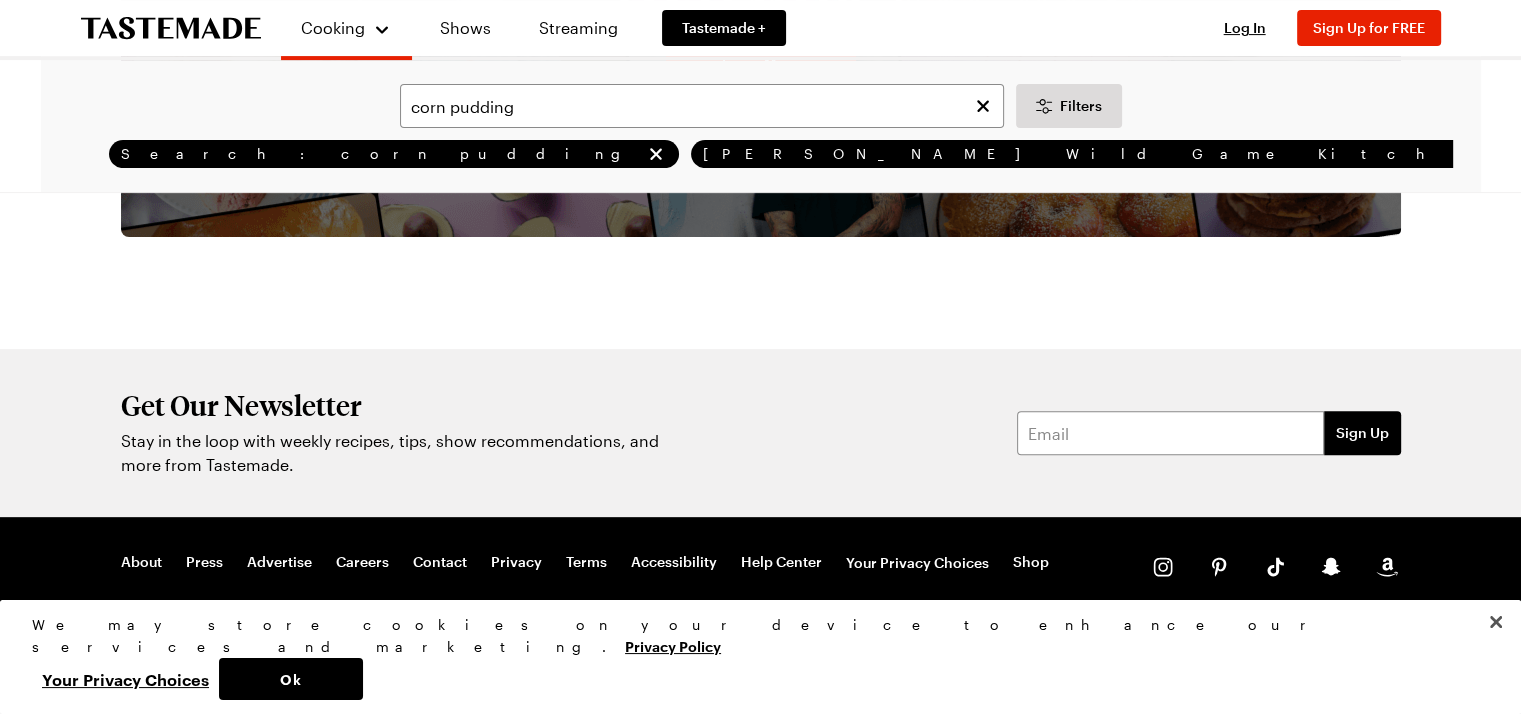 scroll, scrollTop: 0, scrollLeft: 0, axis: both 